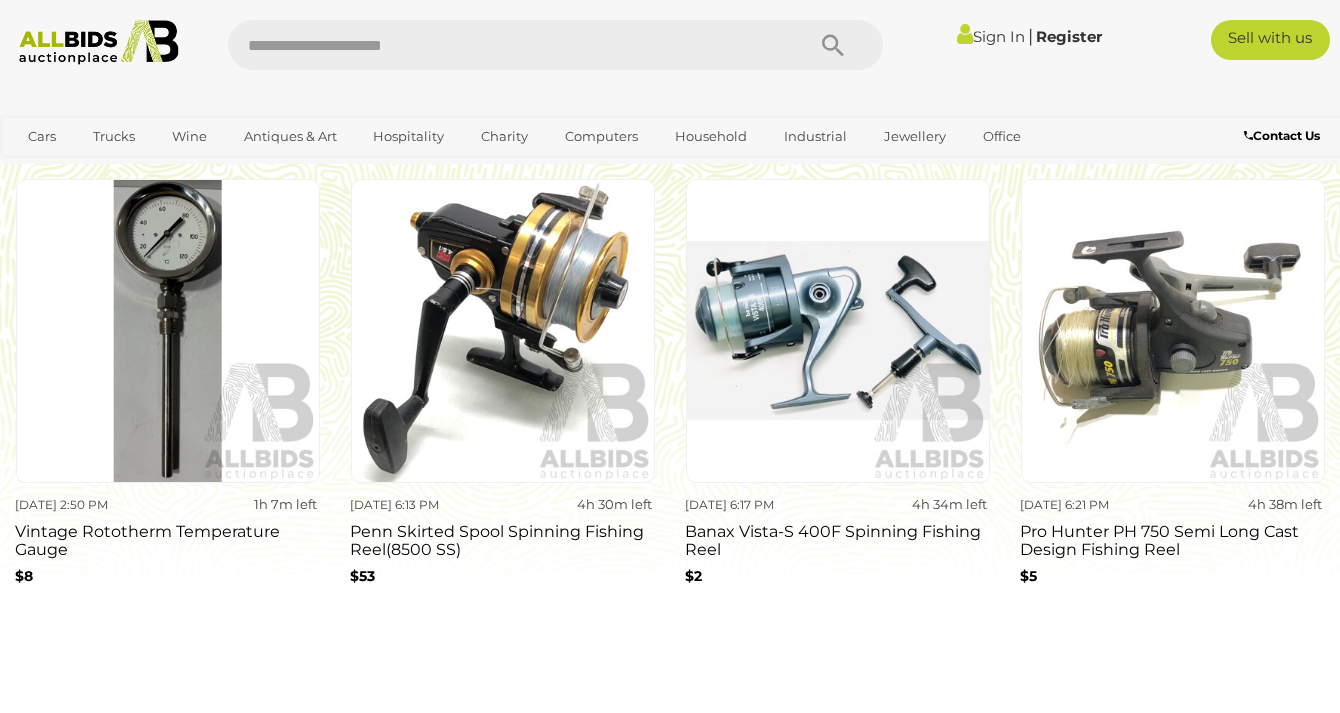 scroll, scrollTop: 1742, scrollLeft: 0, axis: vertical 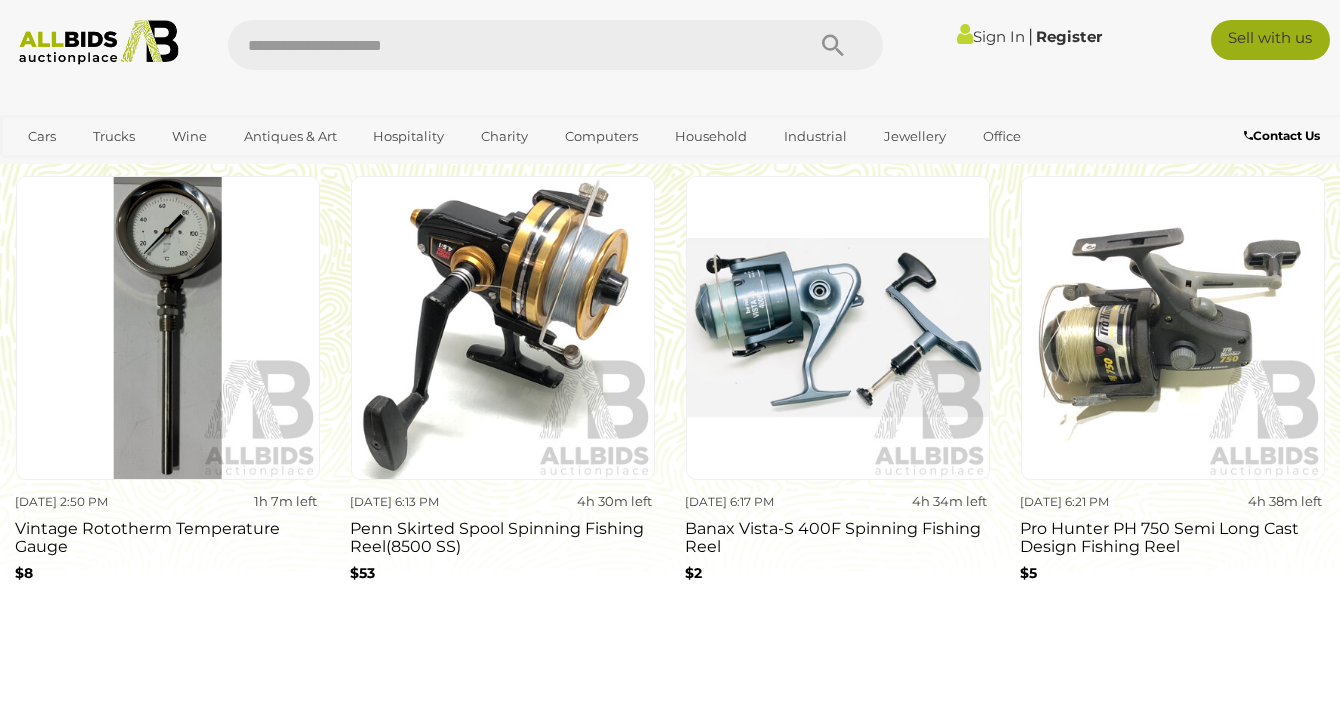click on "Sell with us" at bounding box center (1270, 40) 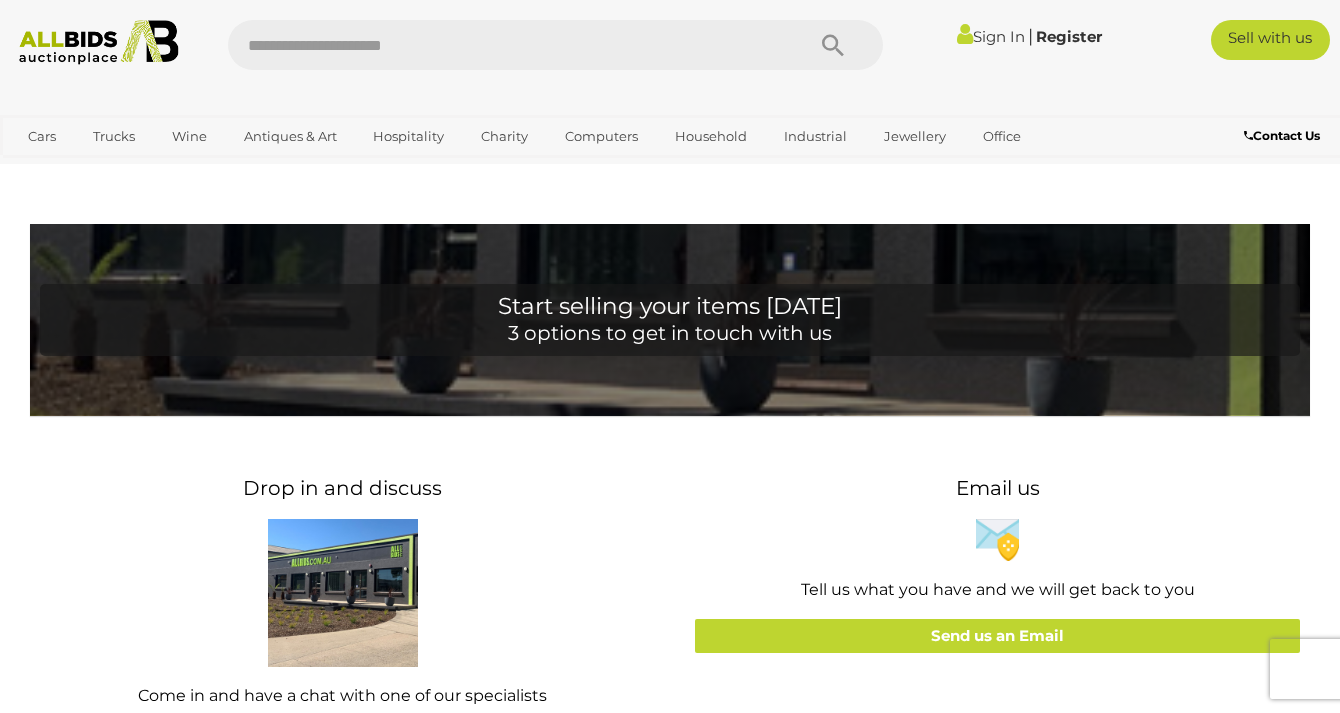 scroll, scrollTop: 0, scrollLeft: 0, axis: both 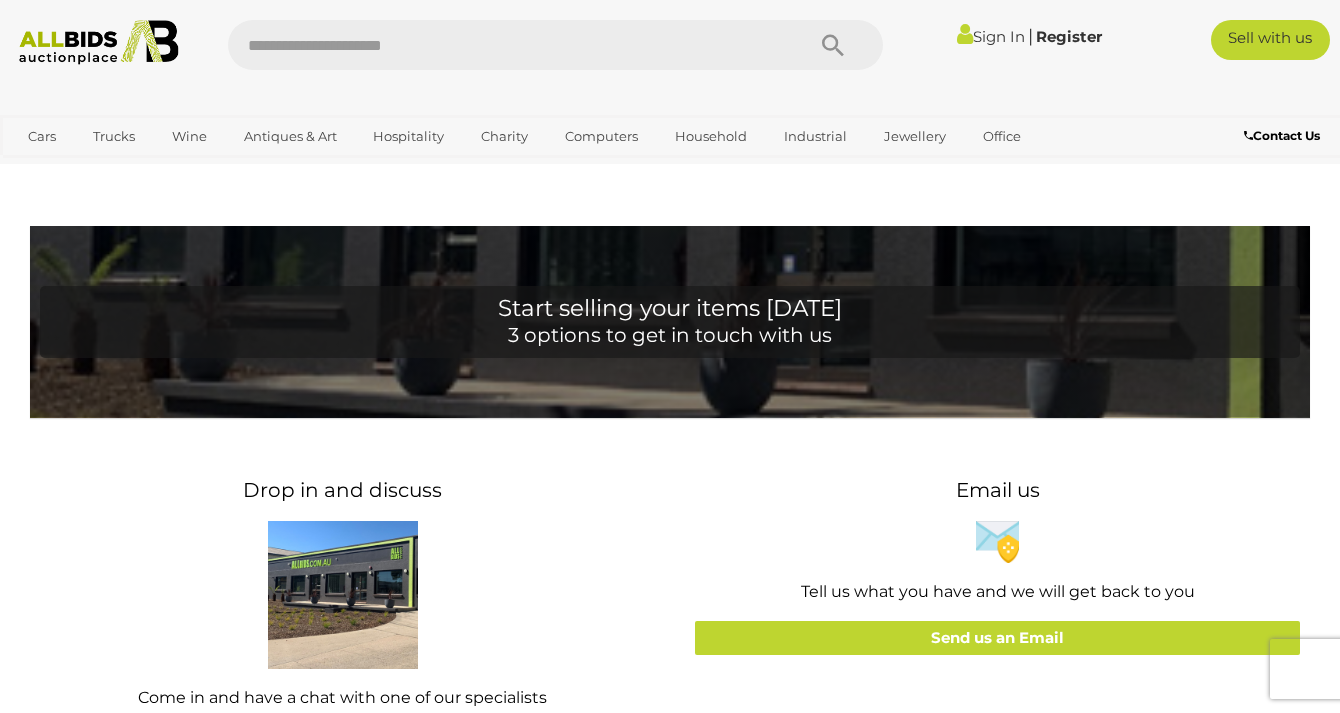 click on "Start selling your items today
3 options to get in touch with us" at bounding box center (670, 321) 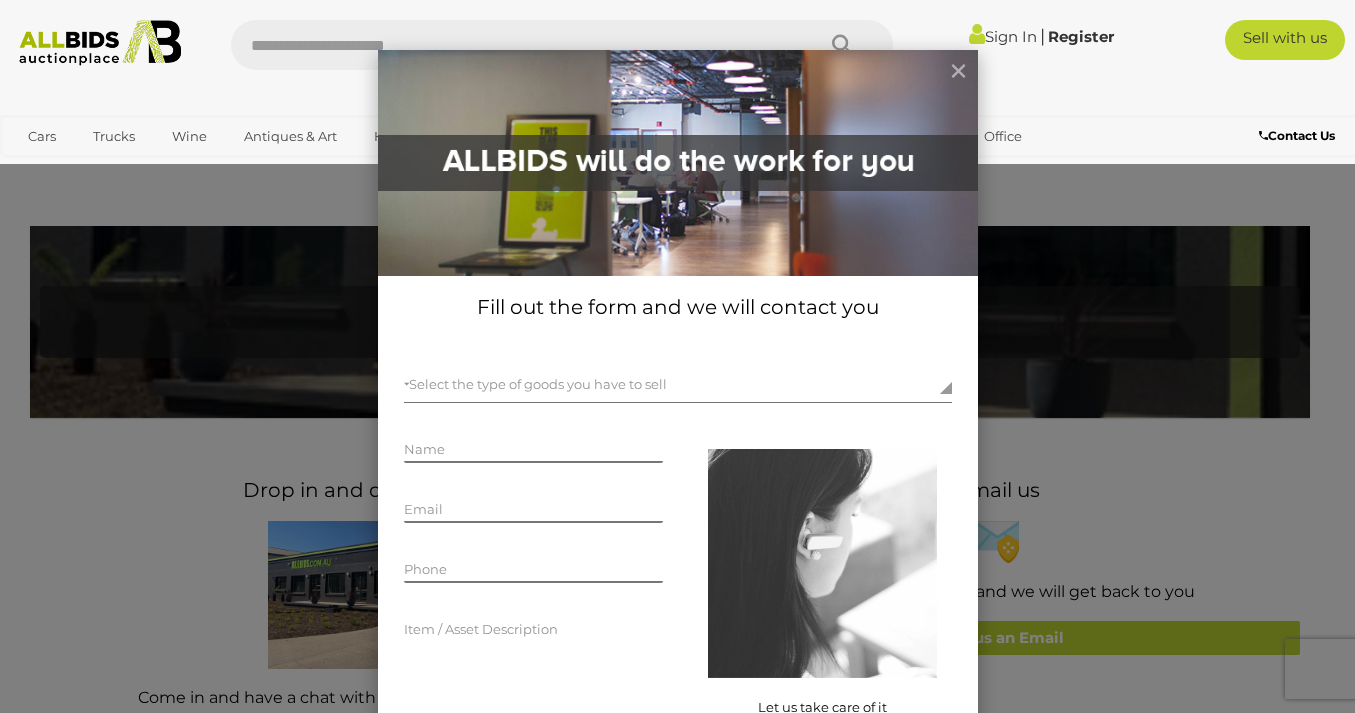 click on "**********" at bounding box center (677, 356) 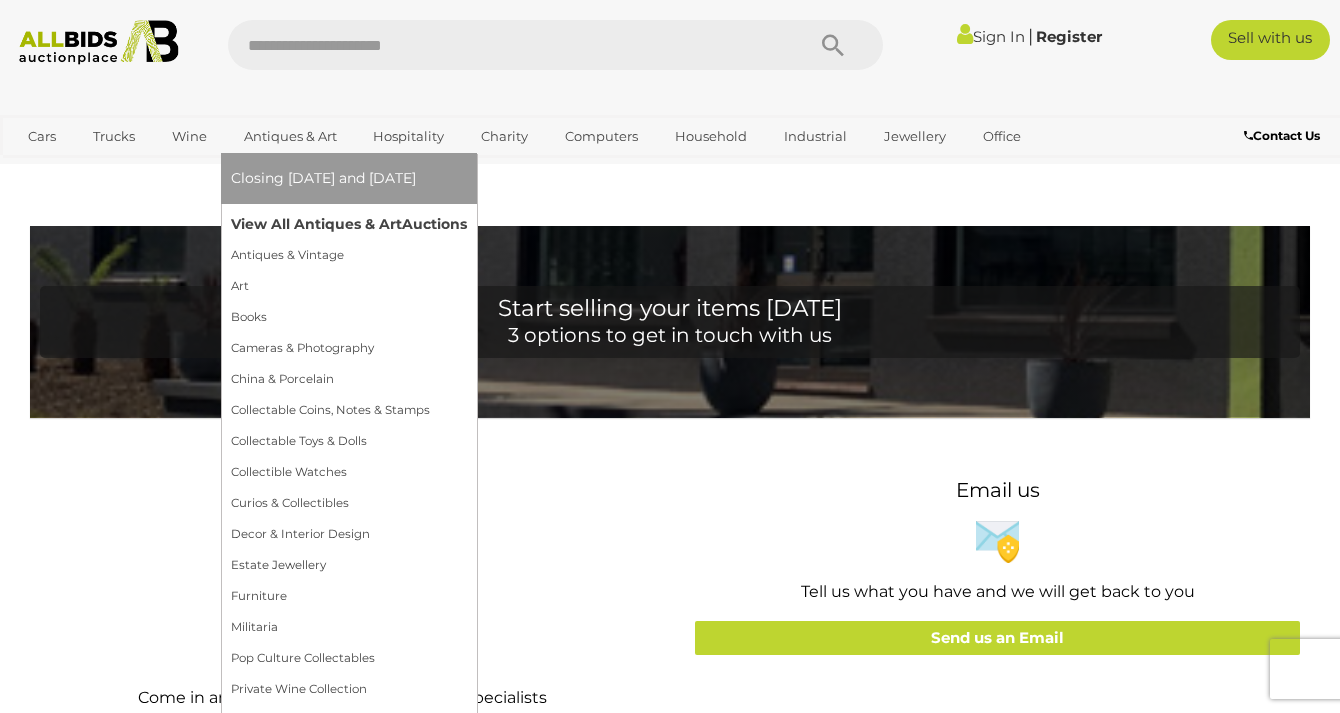 click on "View All Antiques & Art  Auctions" at bounding box center (349, 224) 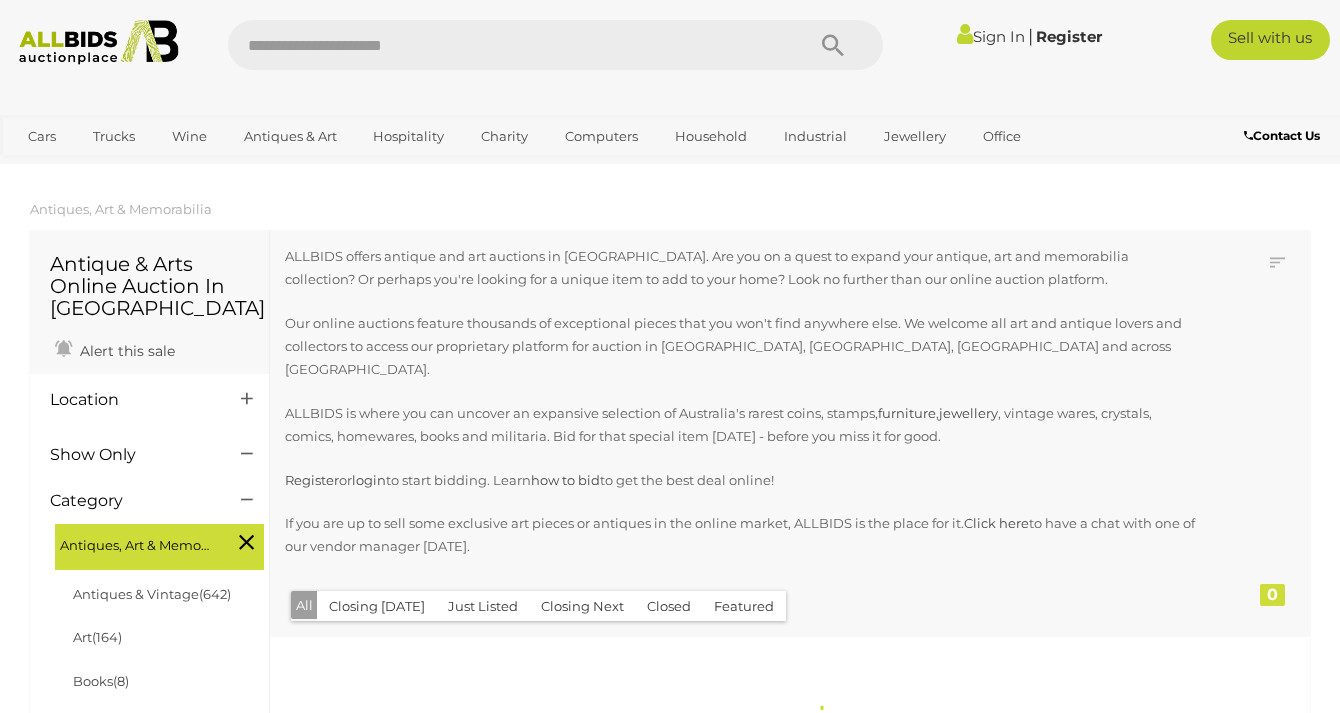 scroll, scrollTop: 0, scrollLeft: 0, axis: both 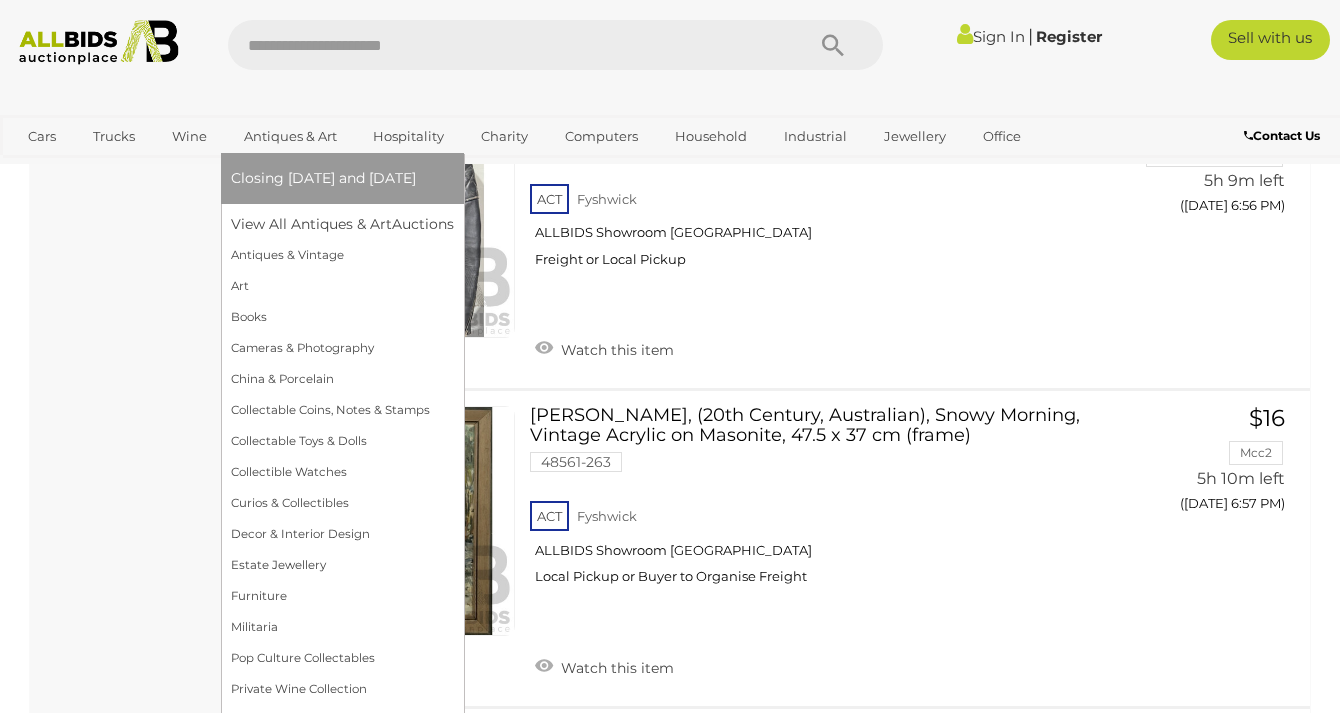 click on "Antiques & Art" at bounding box center (290, 136) 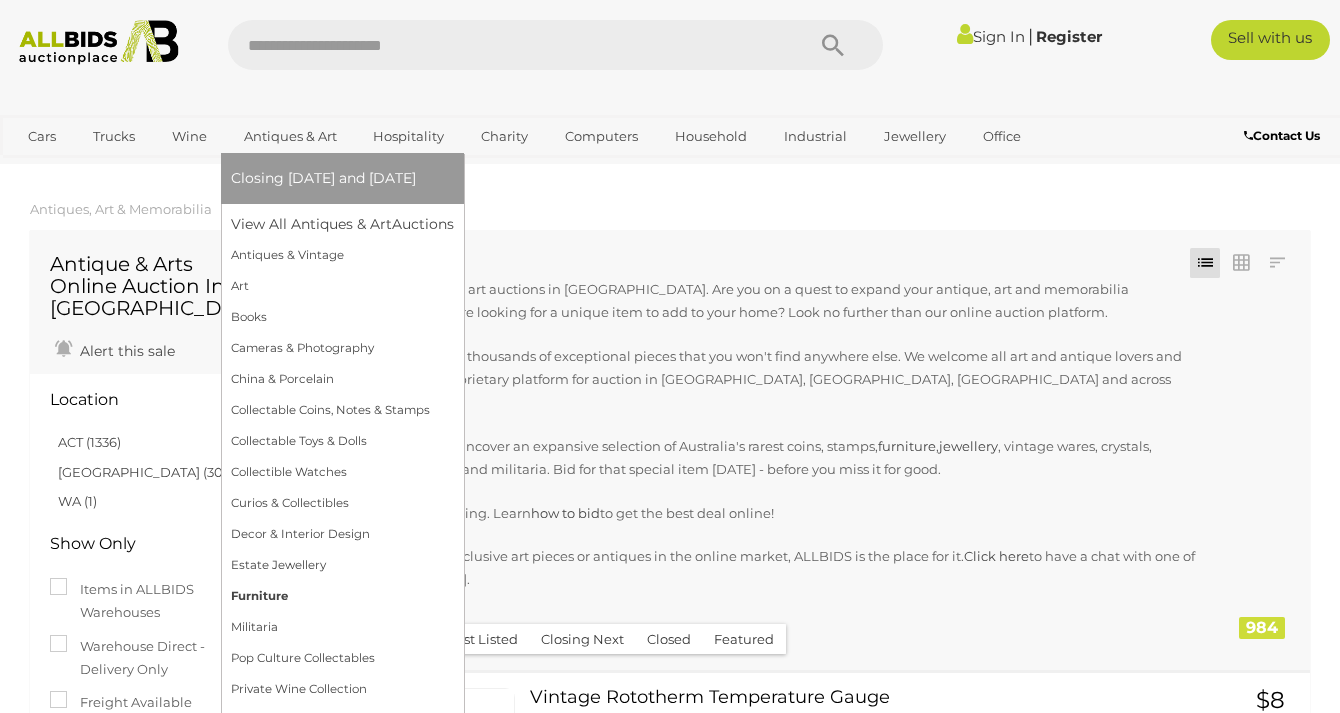 click on "Furniture" at bounding box center (342, 596) 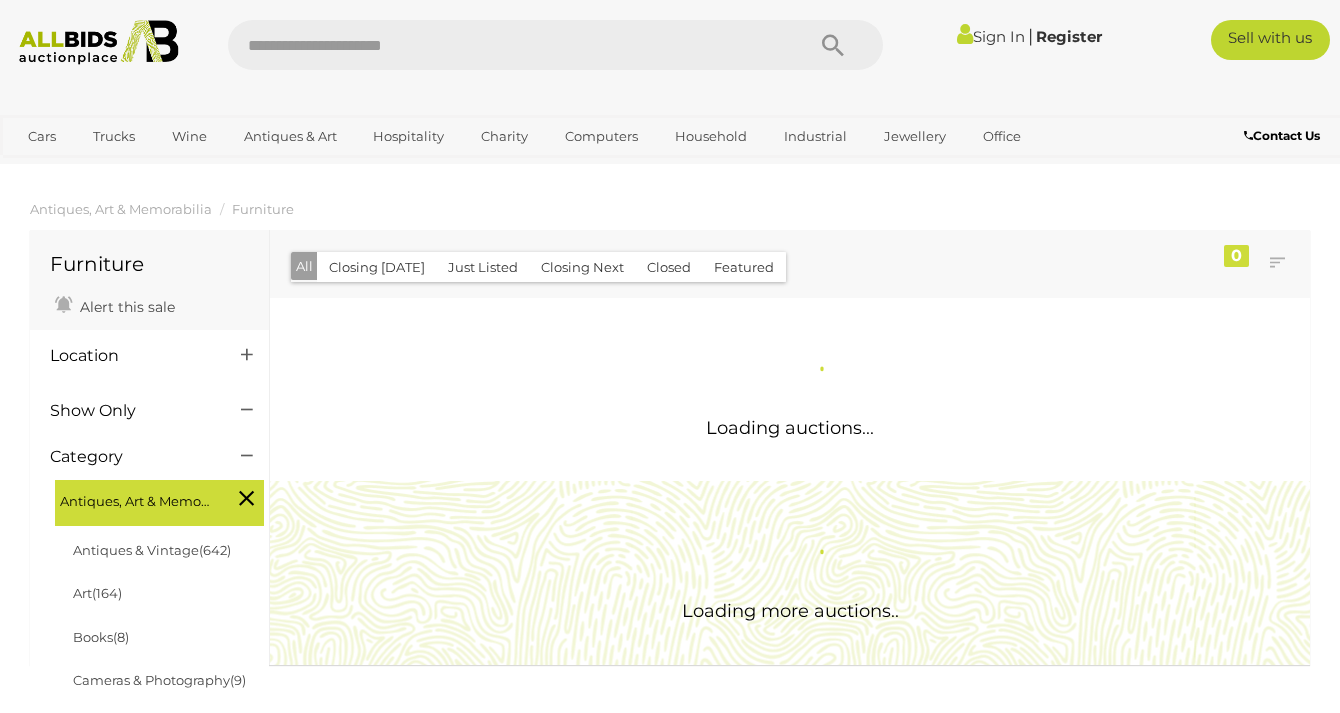 scroll, scrollTop: 0, scrollLeft: 0, axis: both 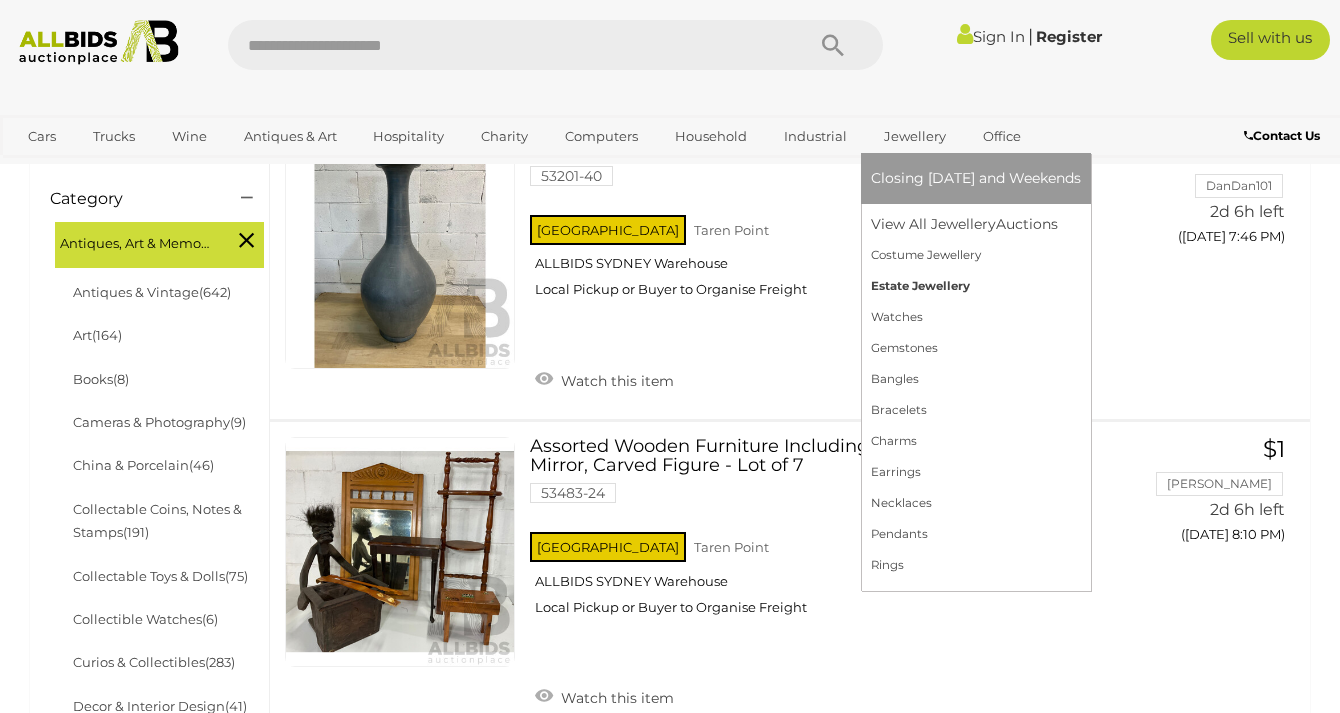 click on "Estate Jewellery" at bounding box center [976, 286] 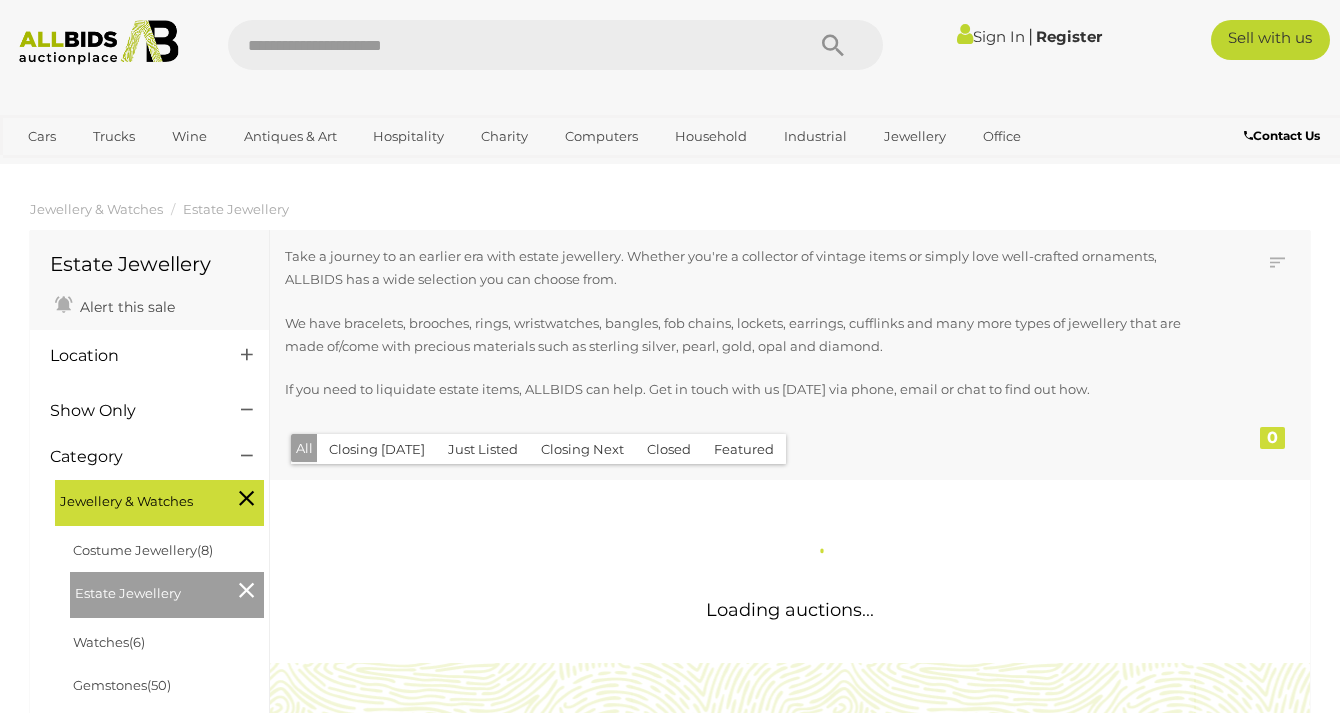 scroll, scrollTop: 0, scrollLeft: 0, axis: both 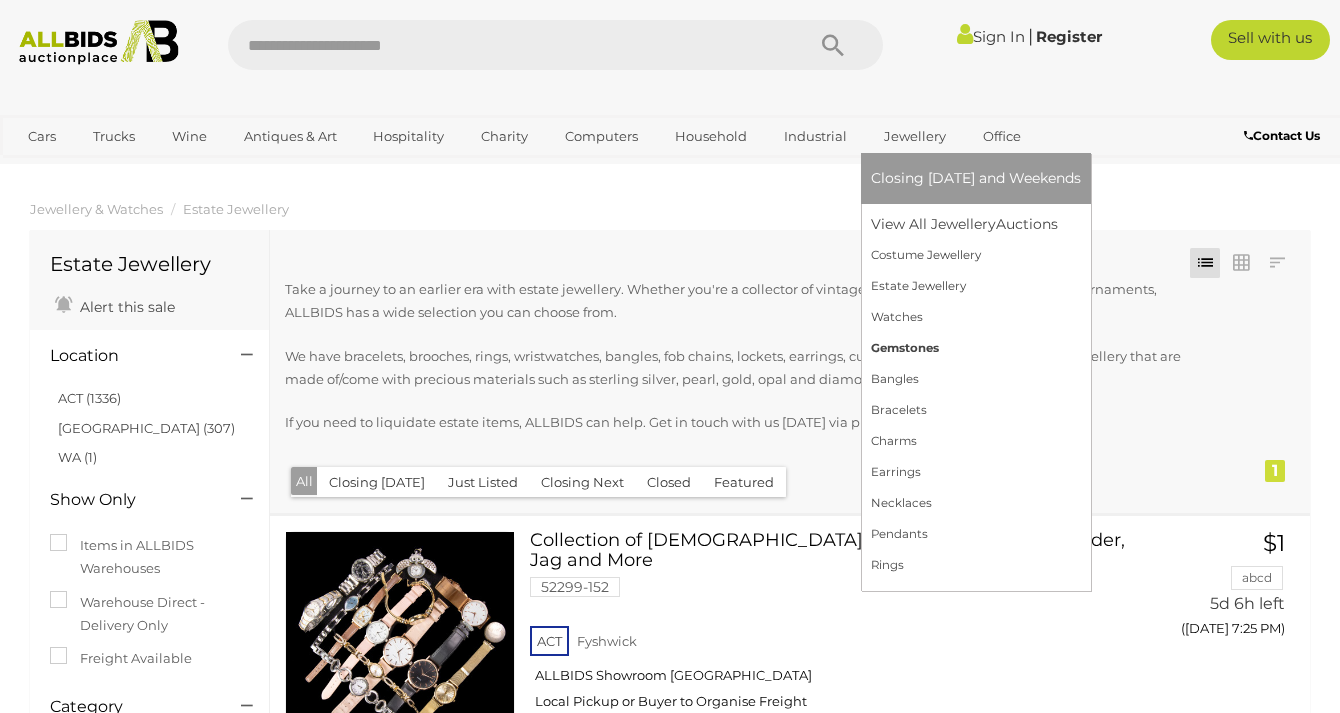 click on "Gemstones" at bounding box center (976, 348) 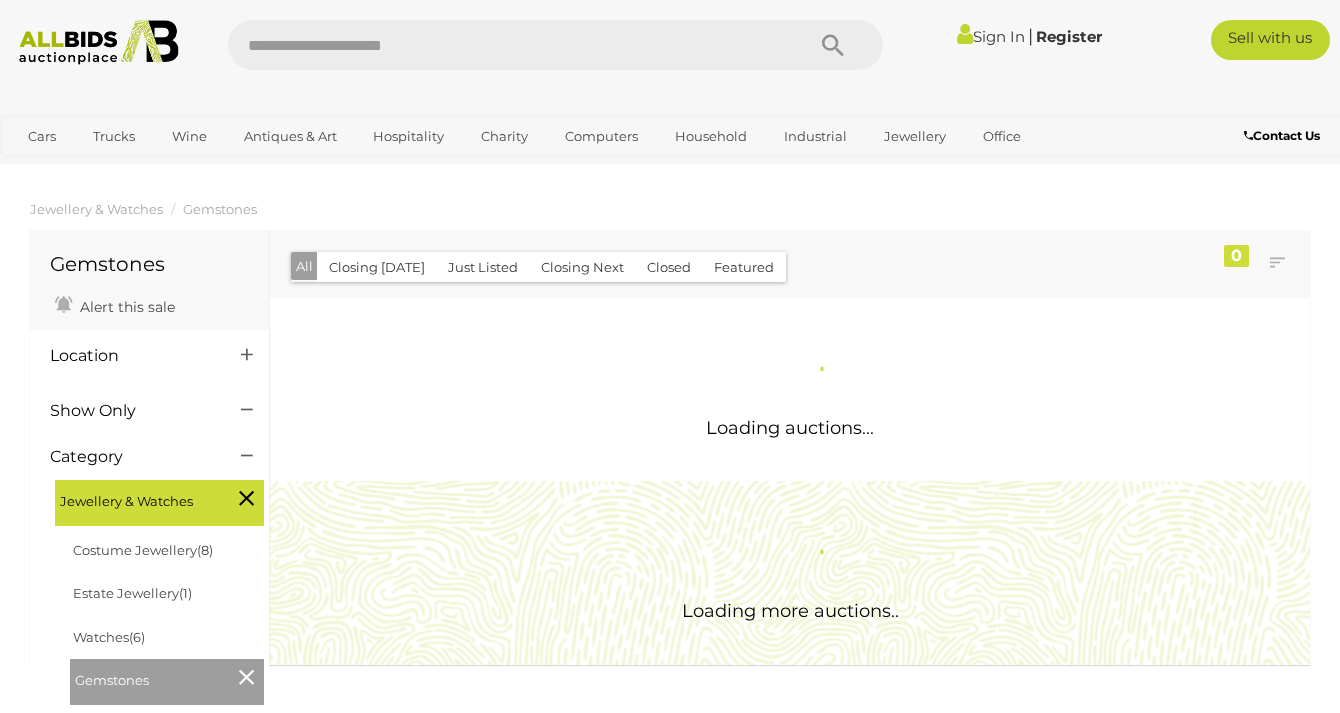 scroll, scrollTop: 0, scrollLeft: 0, axis: both 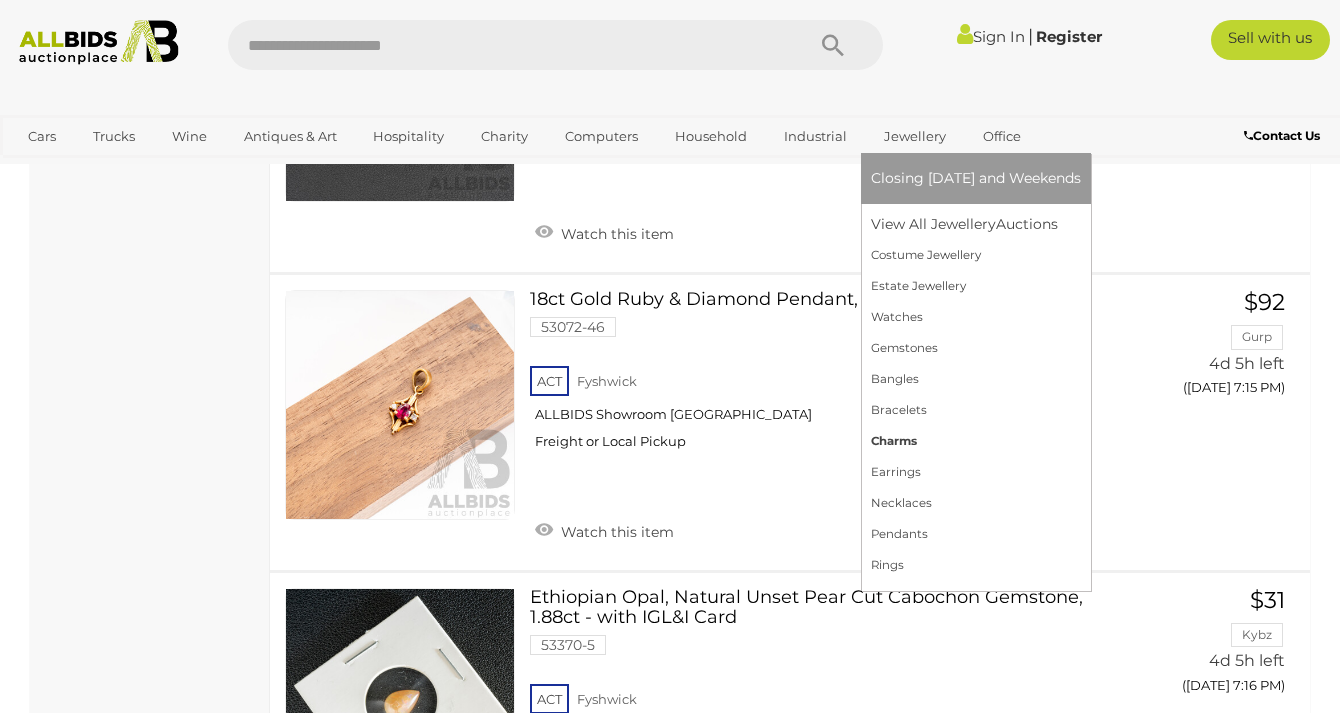 click on "Charms" at bounding box center (976, 441) 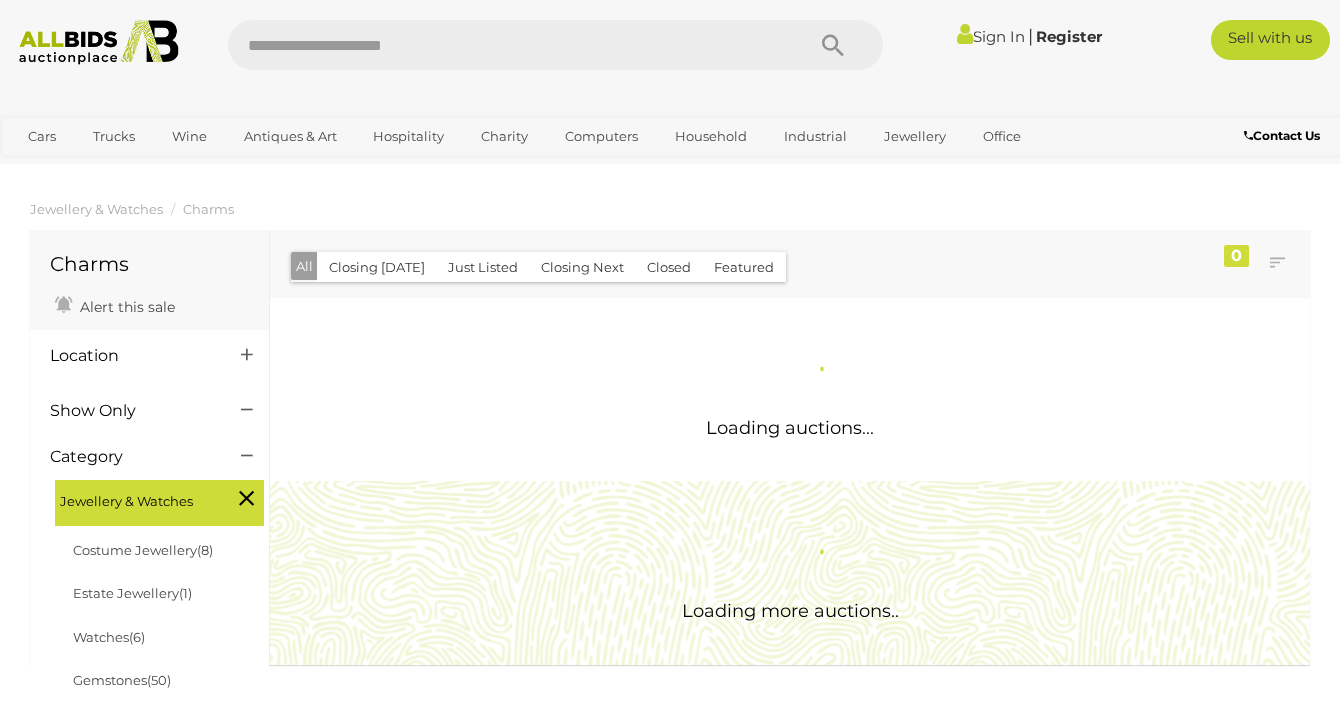 scroll, scrollTop: 0, scrollLeft: 0, axis: both 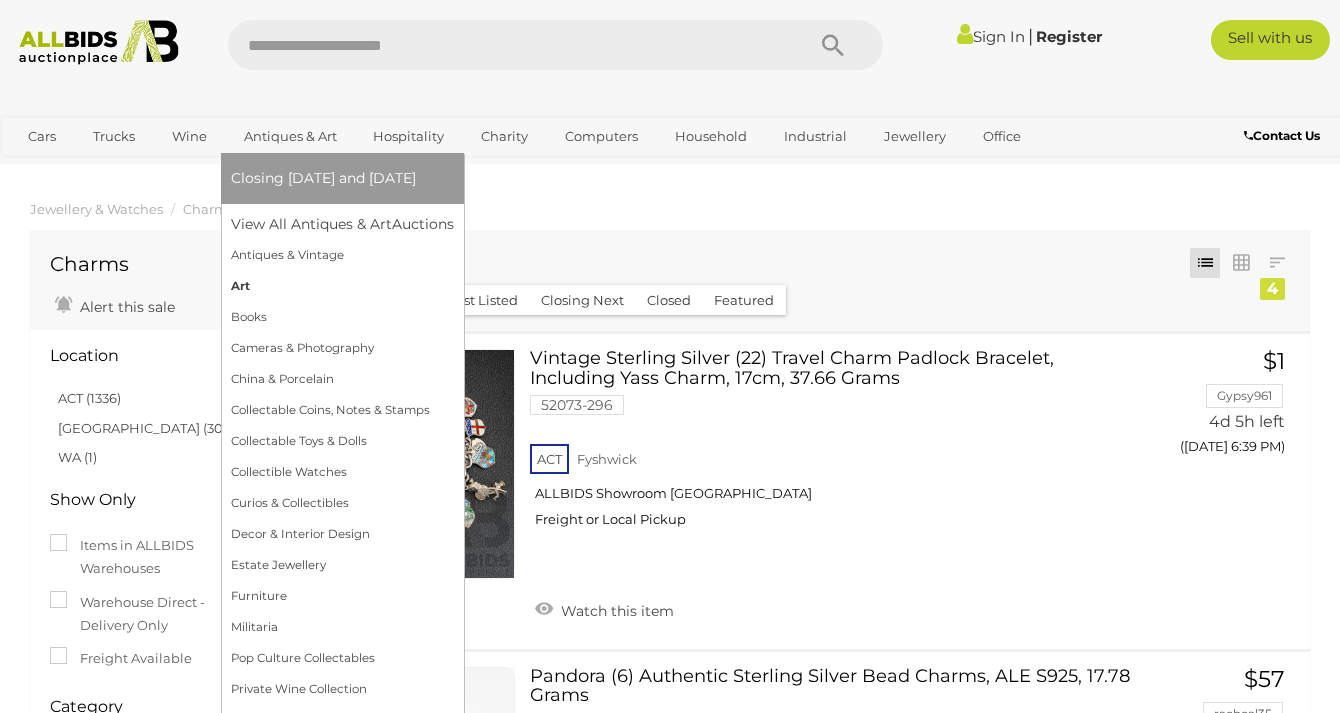 click on "Art" at bounding box center [342, 286] 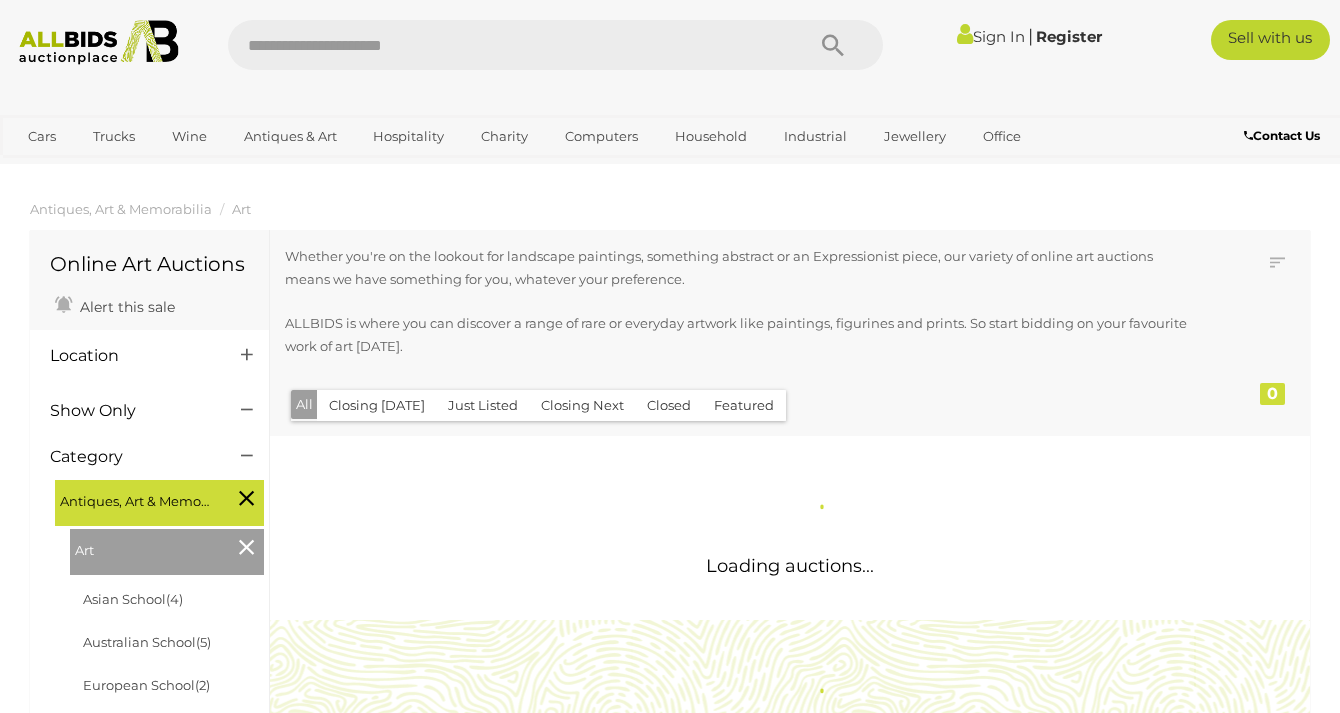 scroll, scrollTop: 0, scrollLeft: 0, axis: both 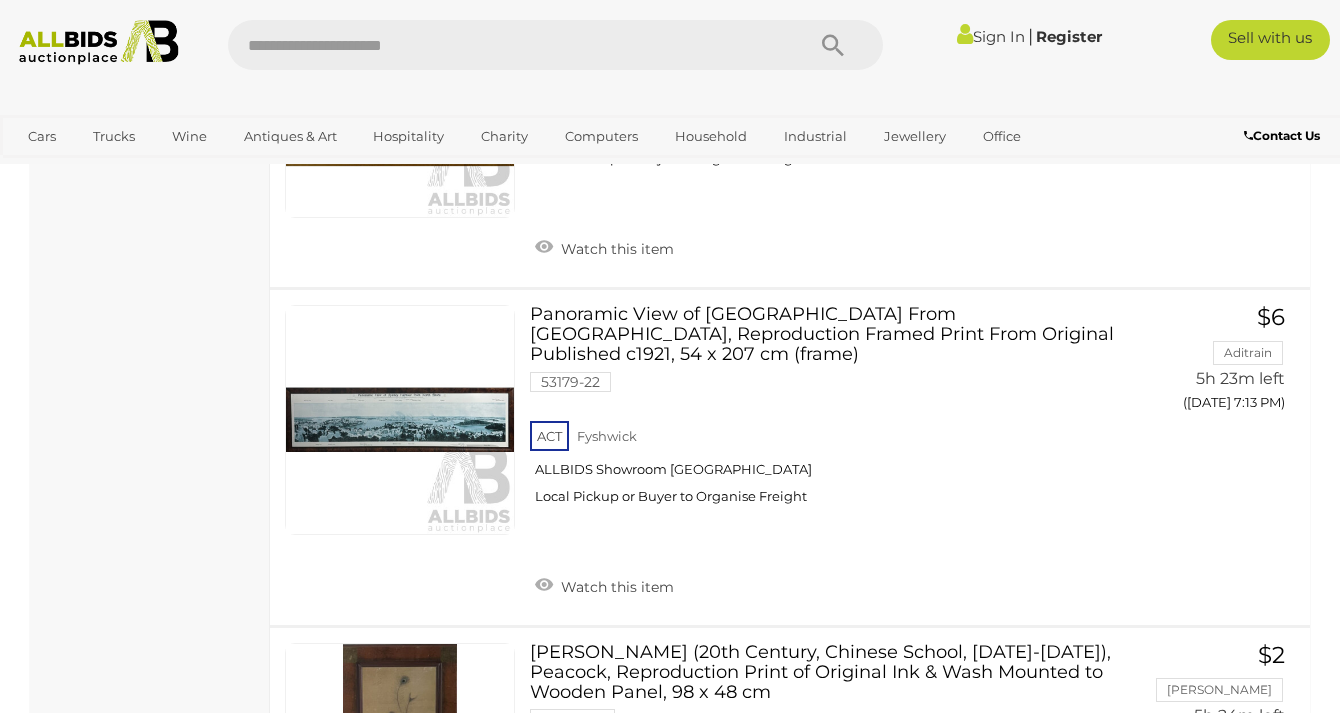click on "Panoramic View of Sydney Harbour From North Shore, Reproduction Framed Print From Original Published c1921, 54 x 207 cm (frame)
53179-22
ACT Fyshwick Watch this item" at bounding box center (790, 457) 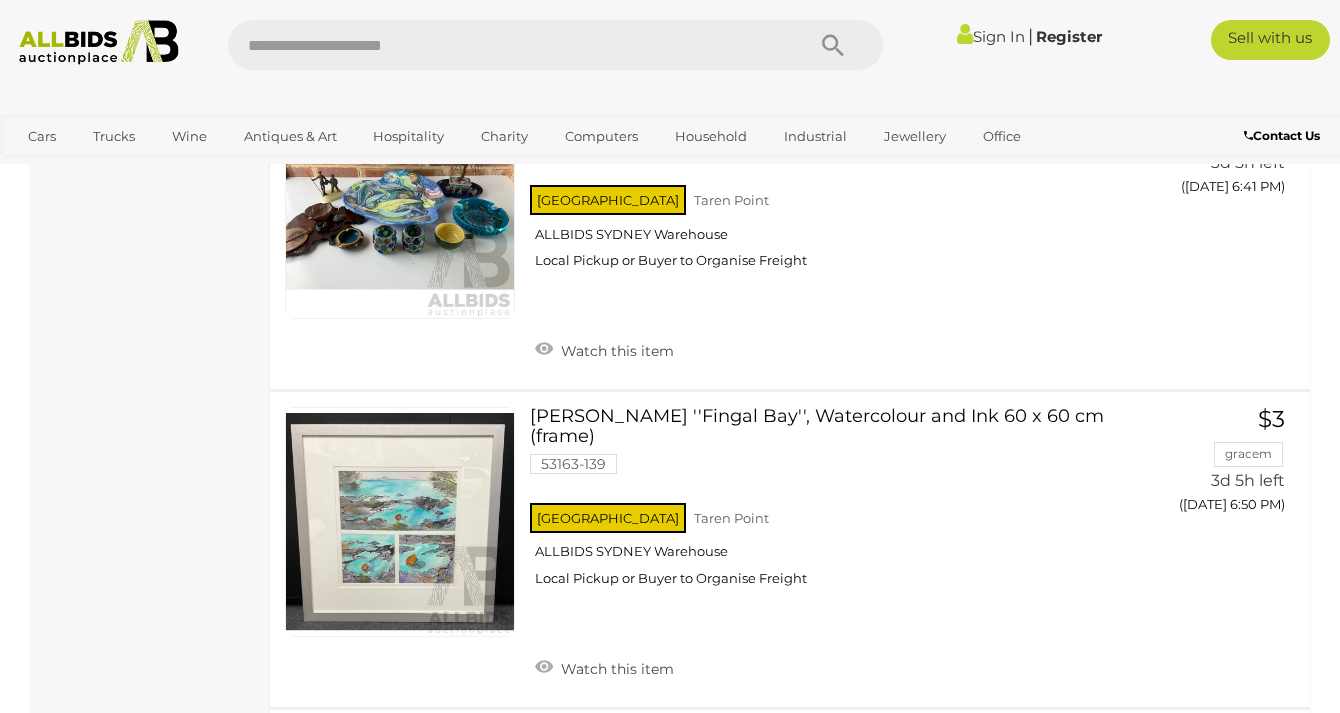 scroll, scrollTop: 12910, scrollLeft: 0, axis: vertical 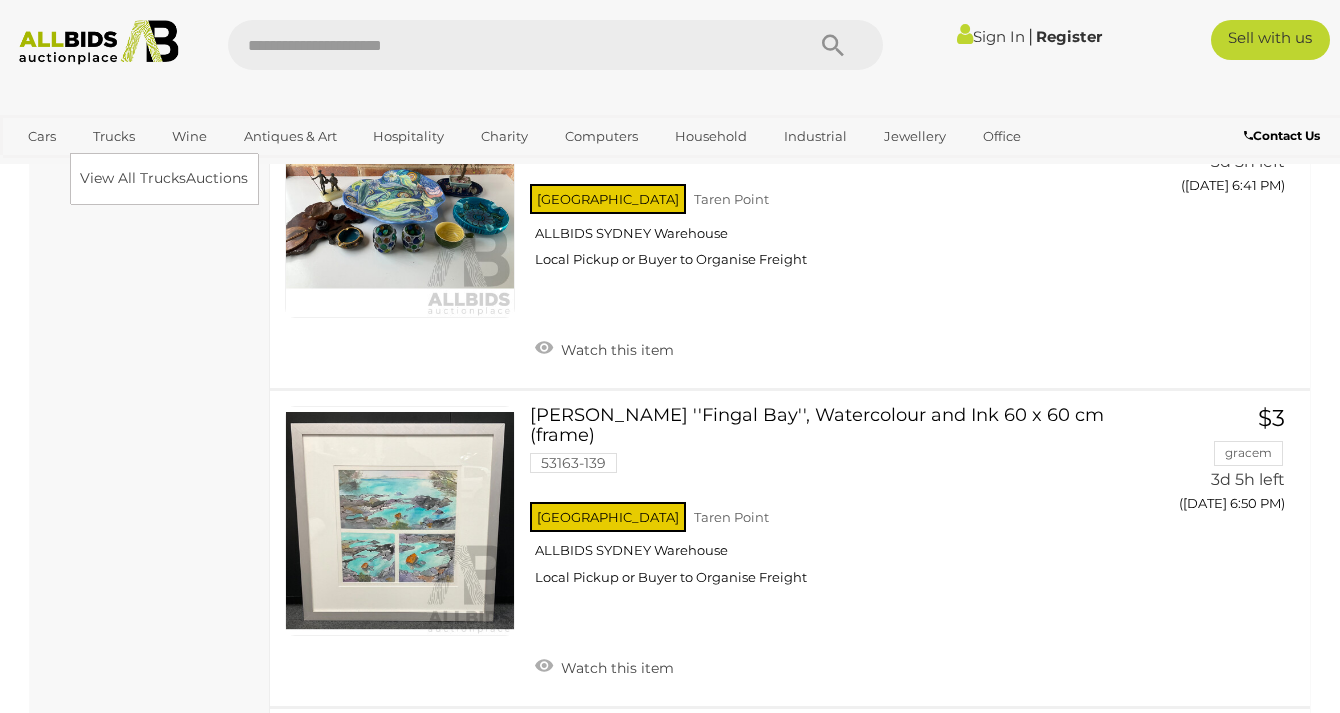 click on "Trucks" at bounding box center (114, 136) 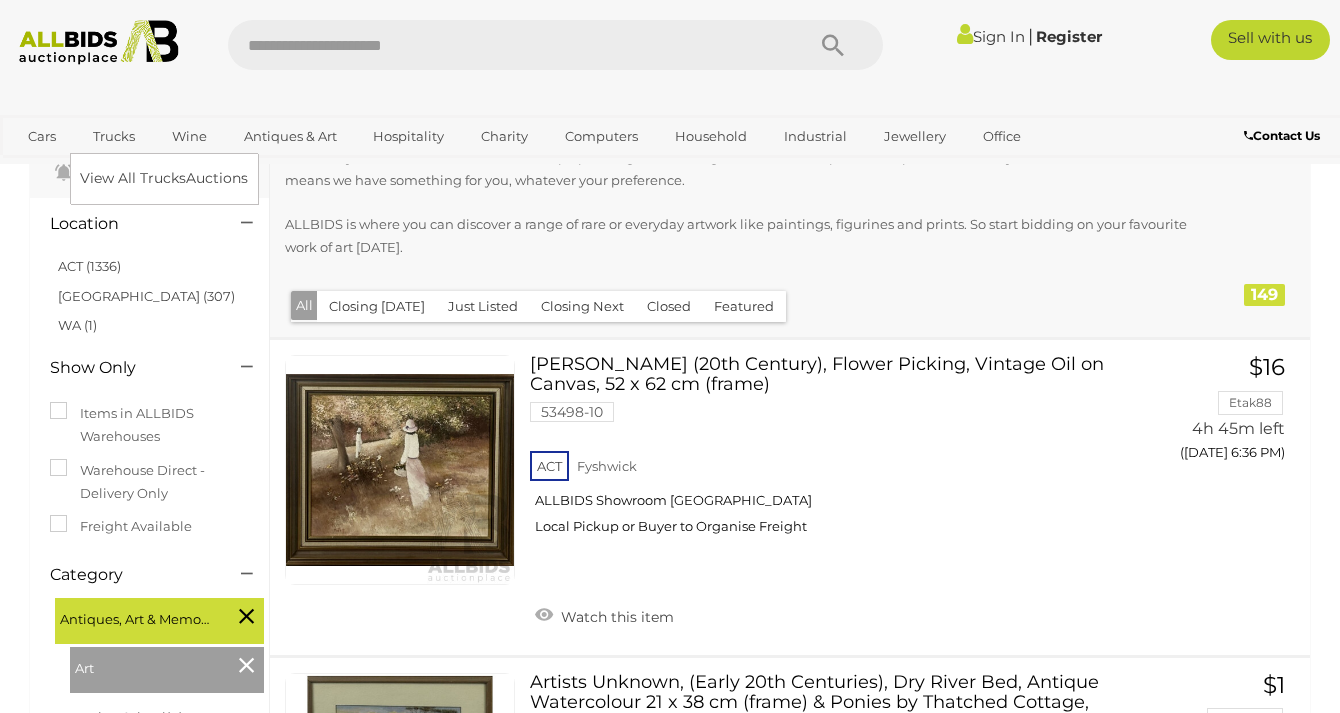 scroll, scrollTop: 0, scrollLeft: 0, axis: both 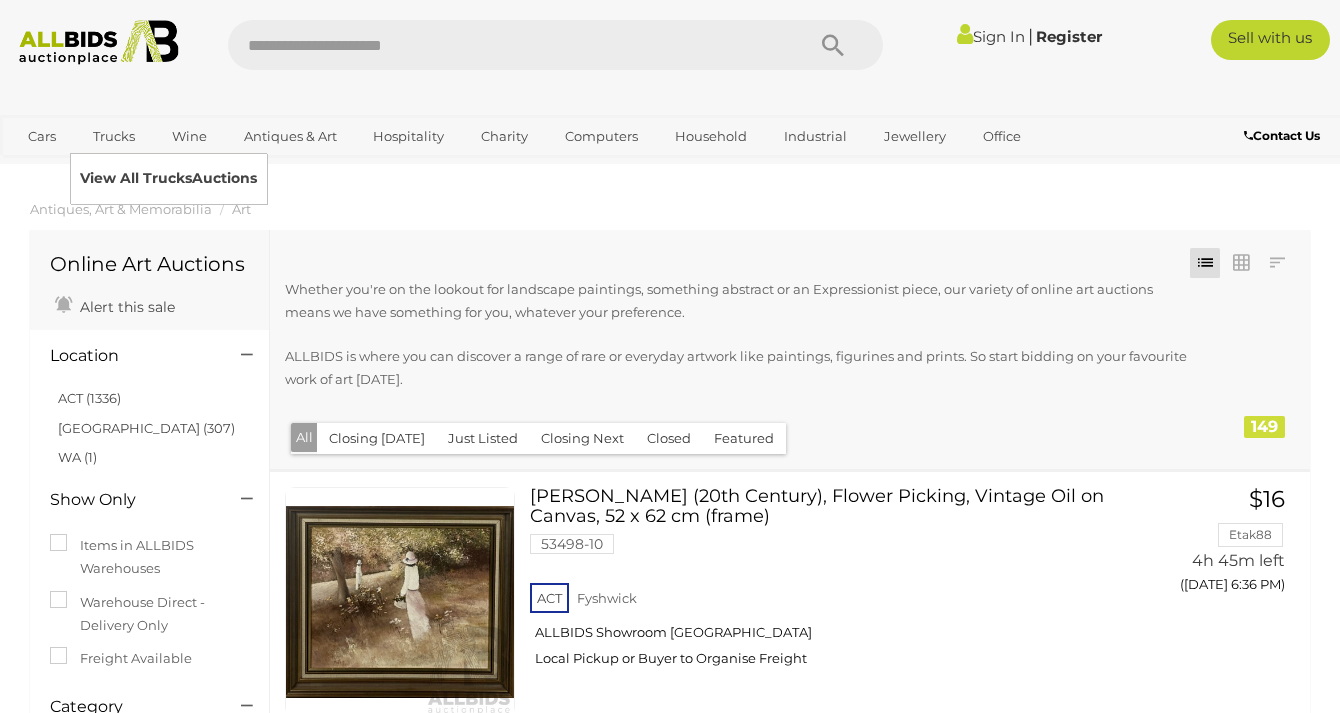 click on "View All Trucks  Auctions" at bounding box center [168, 178] 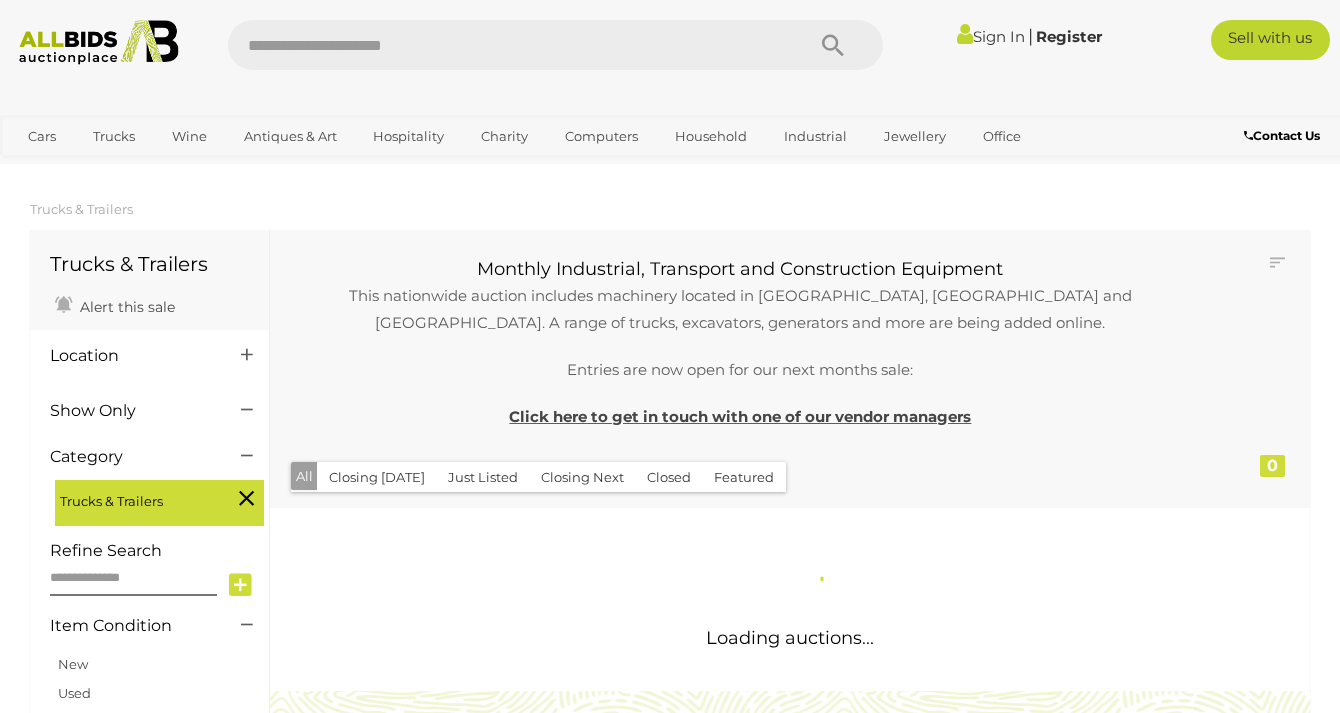scroll, scrollTop: 0, scrollLeft: 0, axis: both 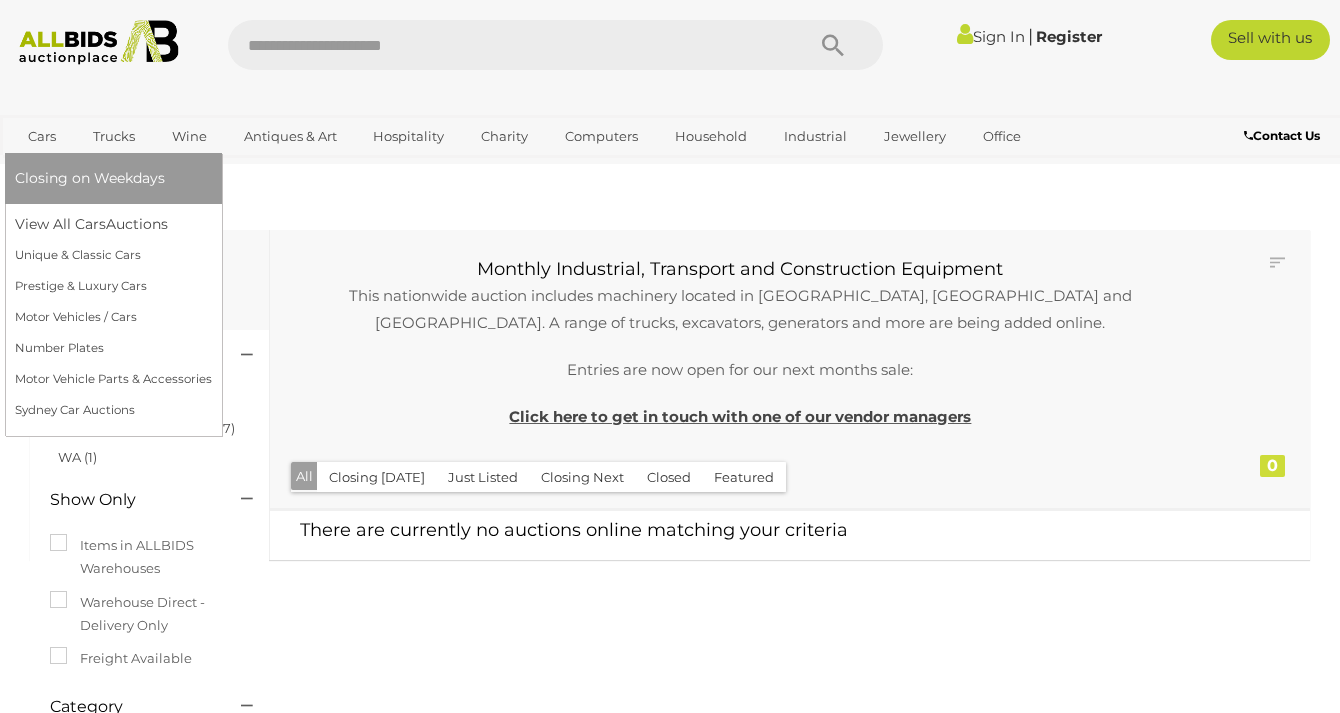 click on "Cars" at bounding box center [42, 136] 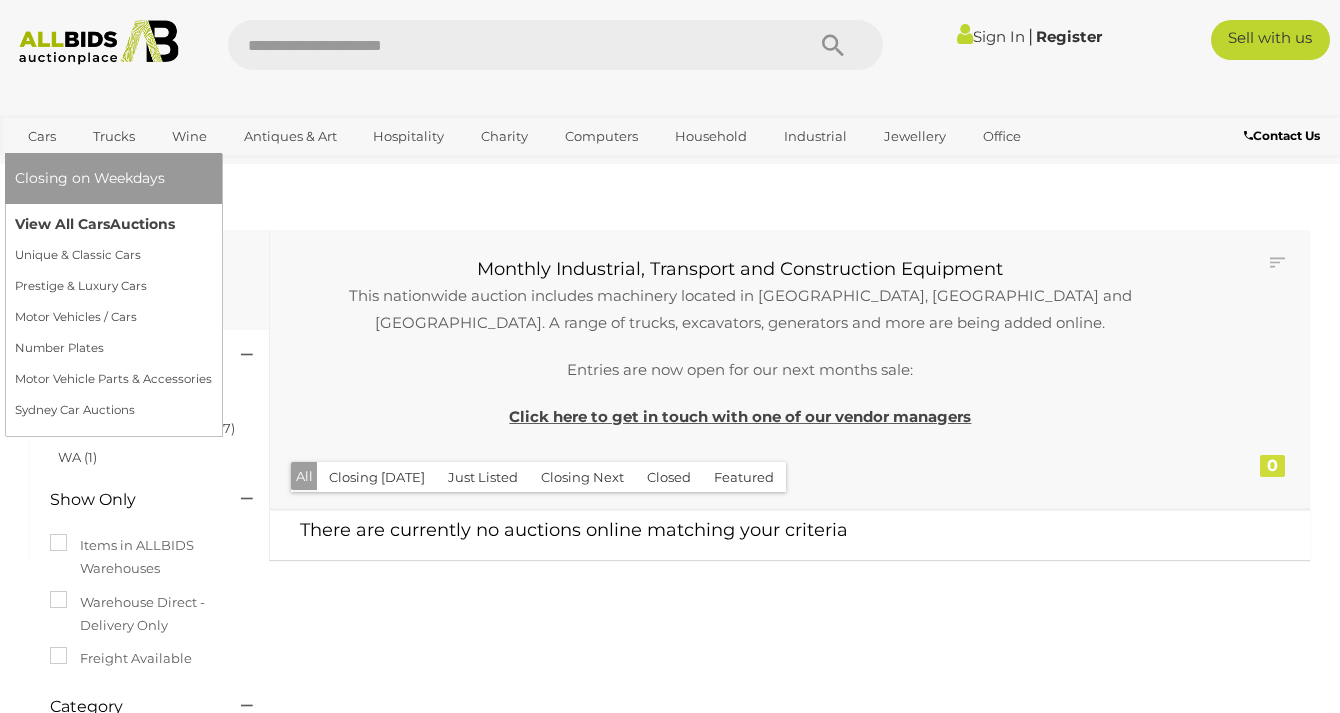 click on "View All Cars  Auctions" at bounding box center (113, 224) 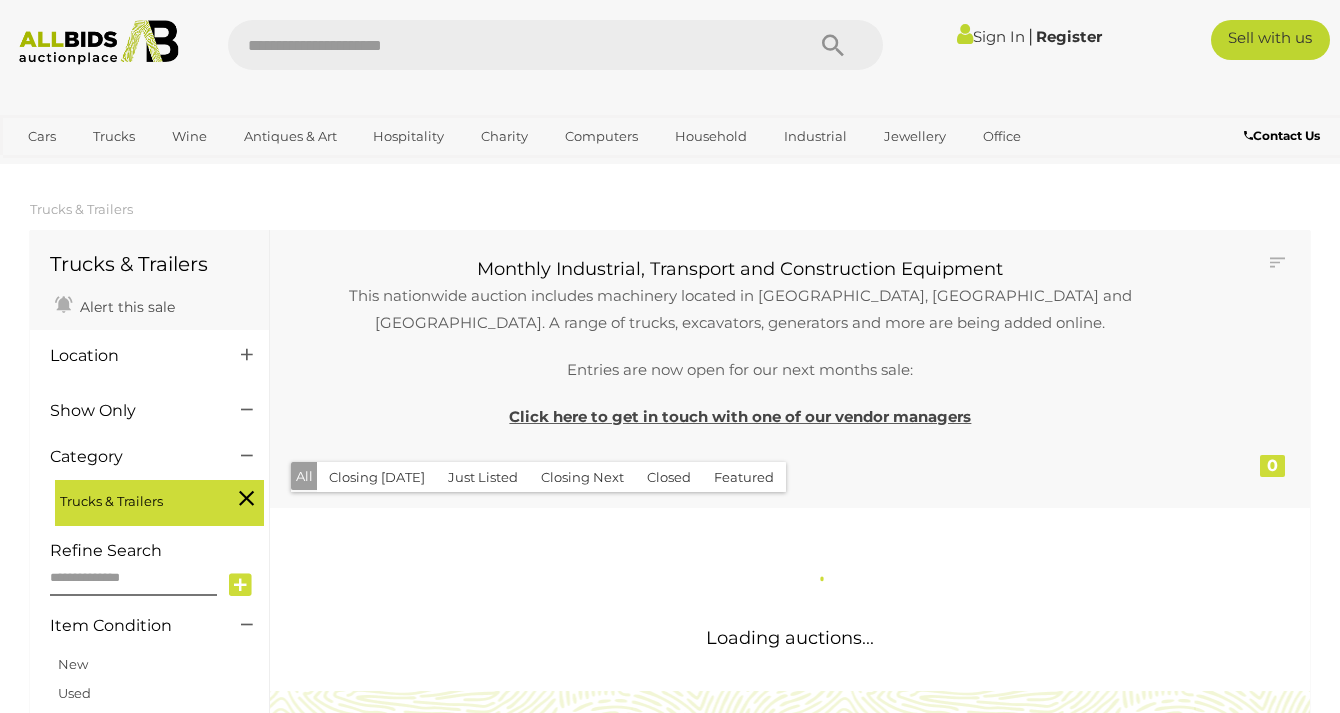 scroll, scrollTop: 0, scrollLeft: 0, axis: both 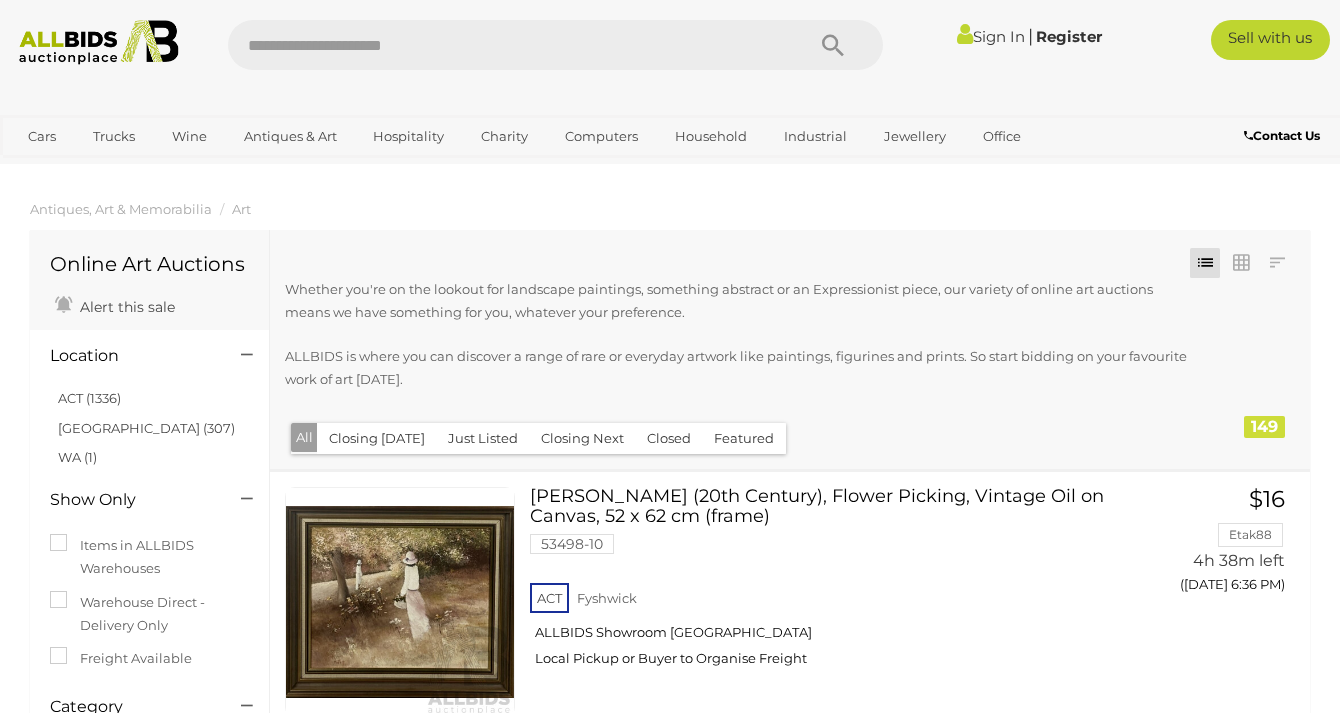 click on "Contact Us" at bounding box center (1282, 135) 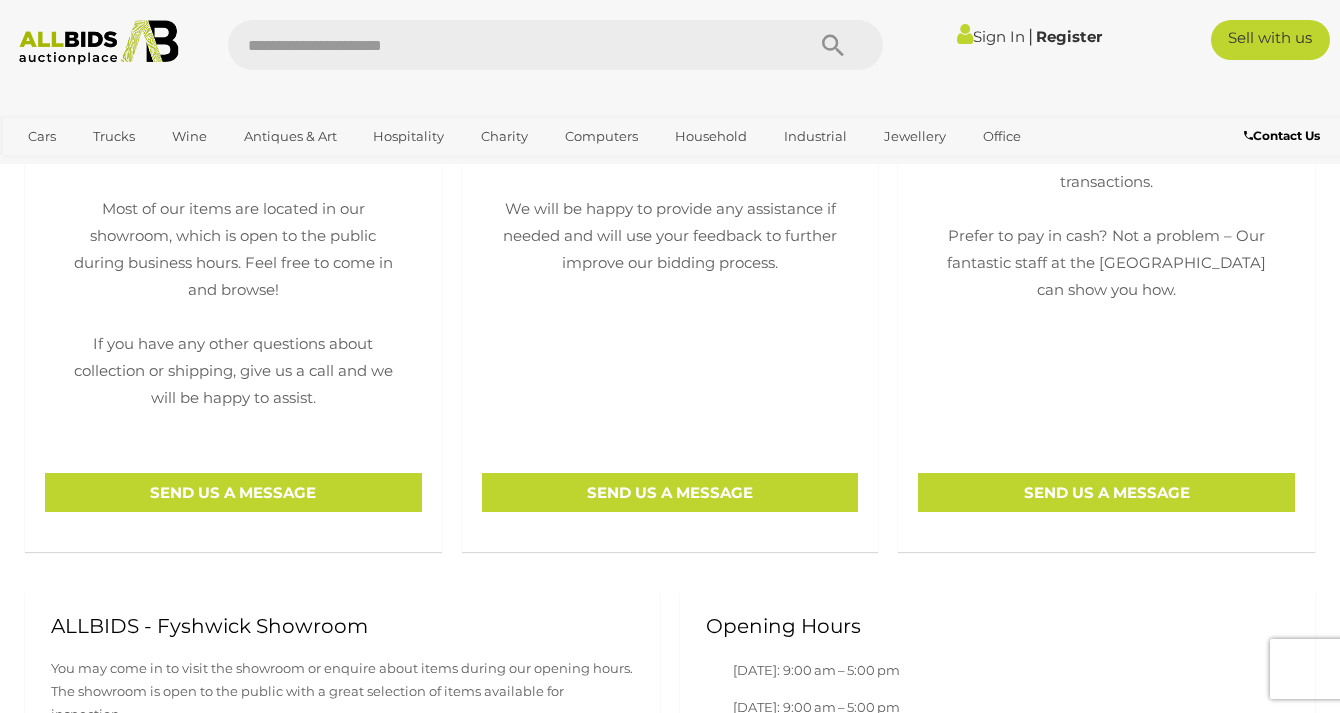 scroll, scrollTop: 691, scrollLeft: 0, axis: vertical 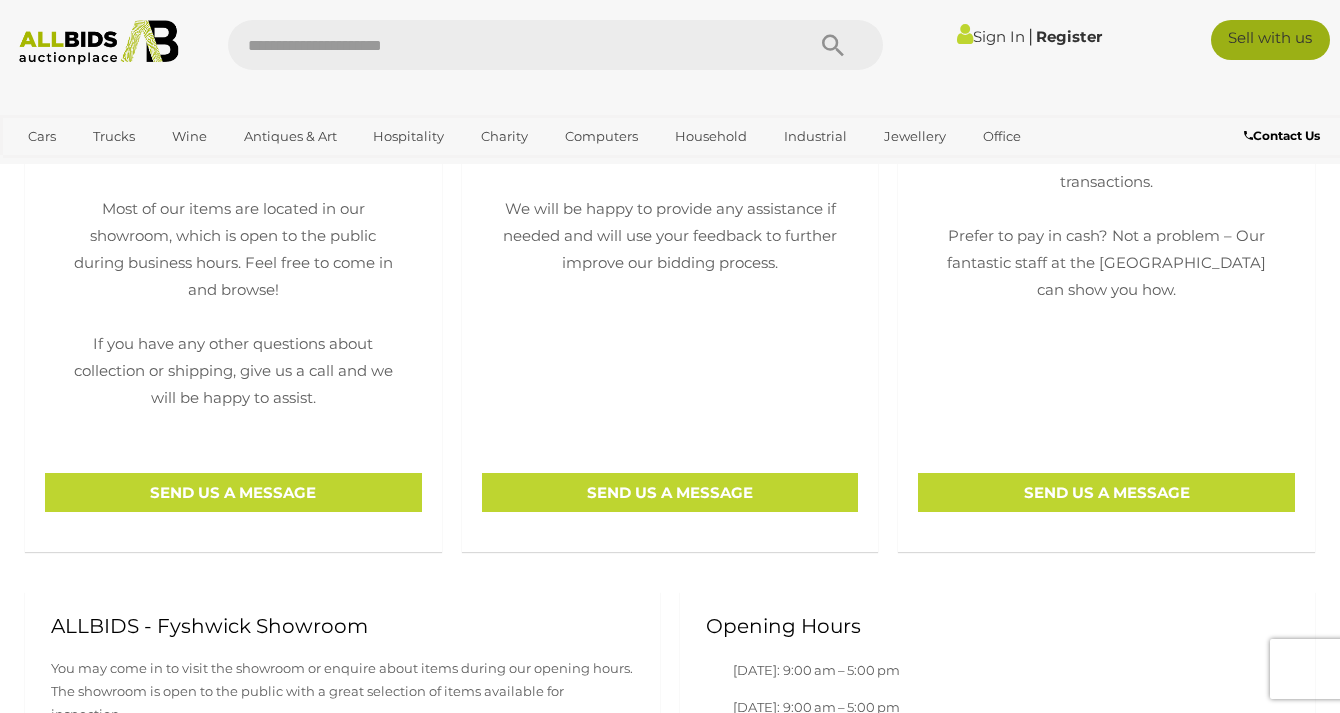 click on "Sell with us" at bounding box center [1270, 40] 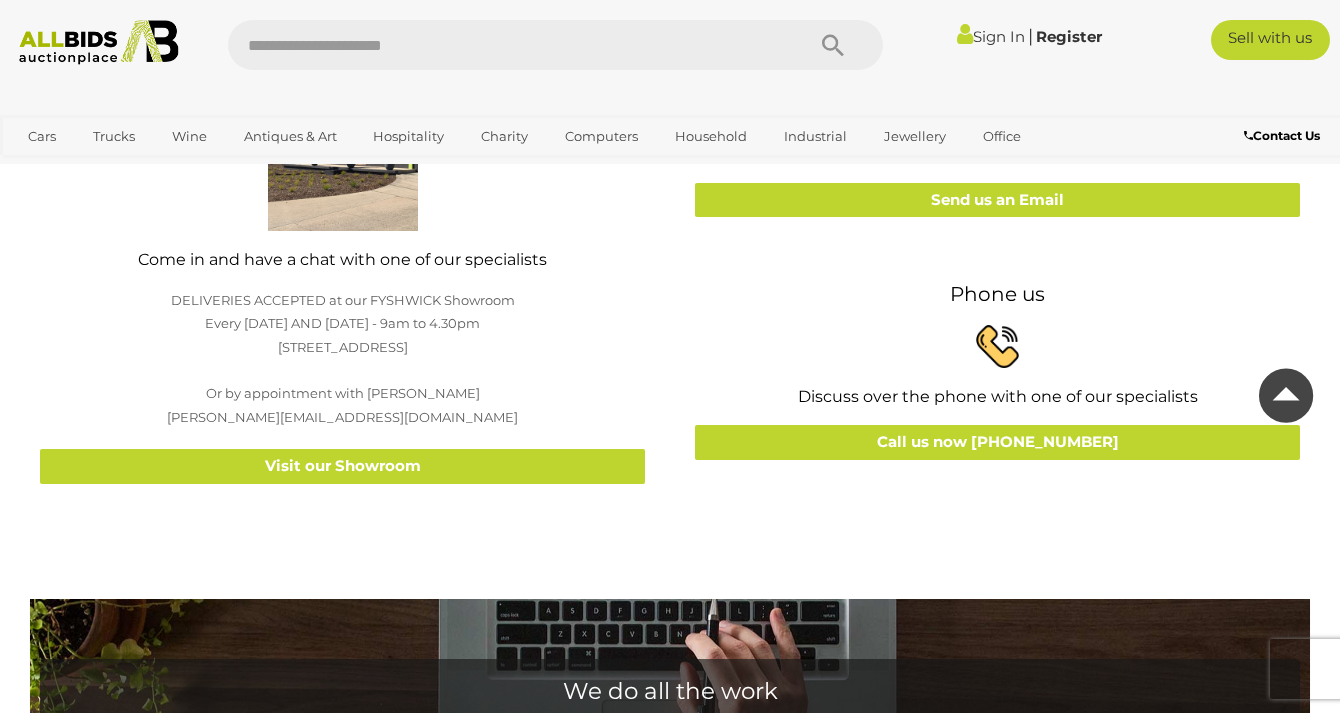 scroll, scrollTop: 439, scrollLeft: 0, axis: vertical 